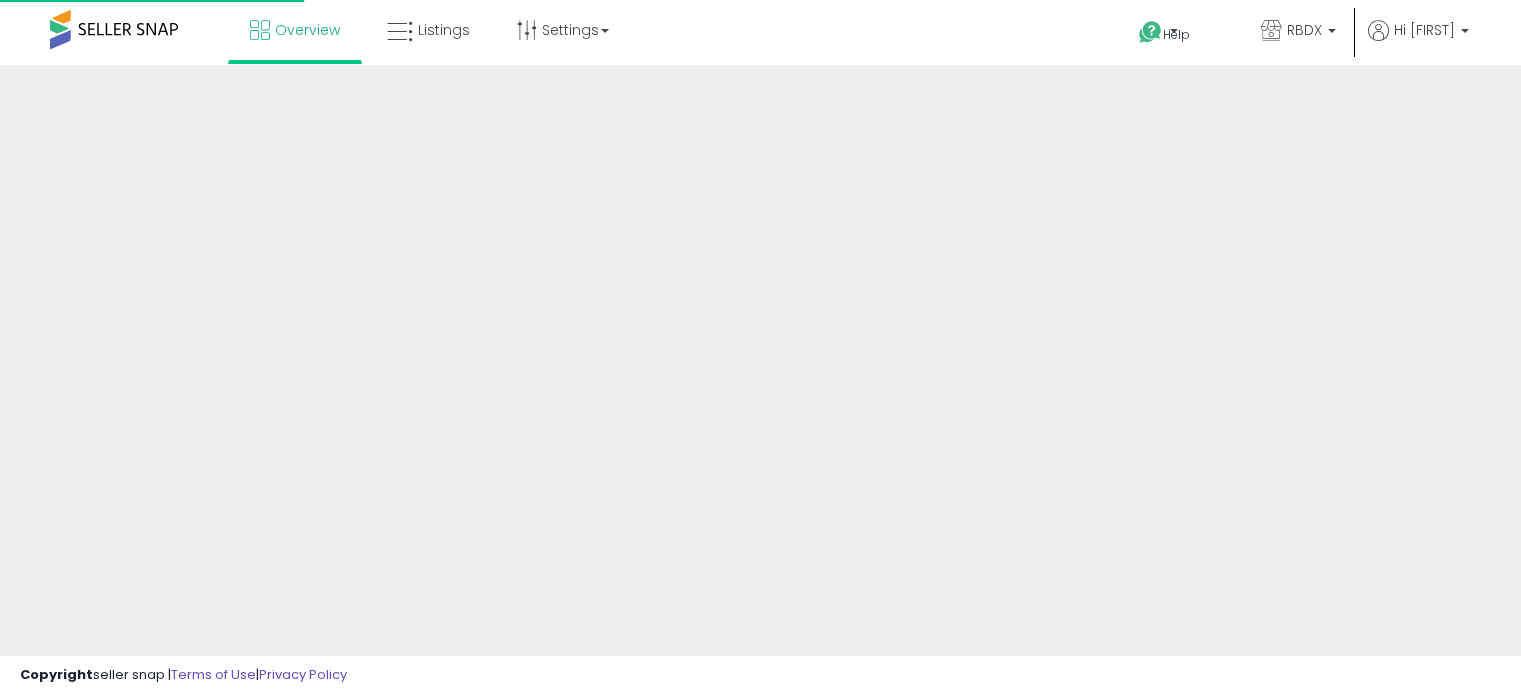 scroll, scrollTop: 0, scrollLeft: 0, axis: both 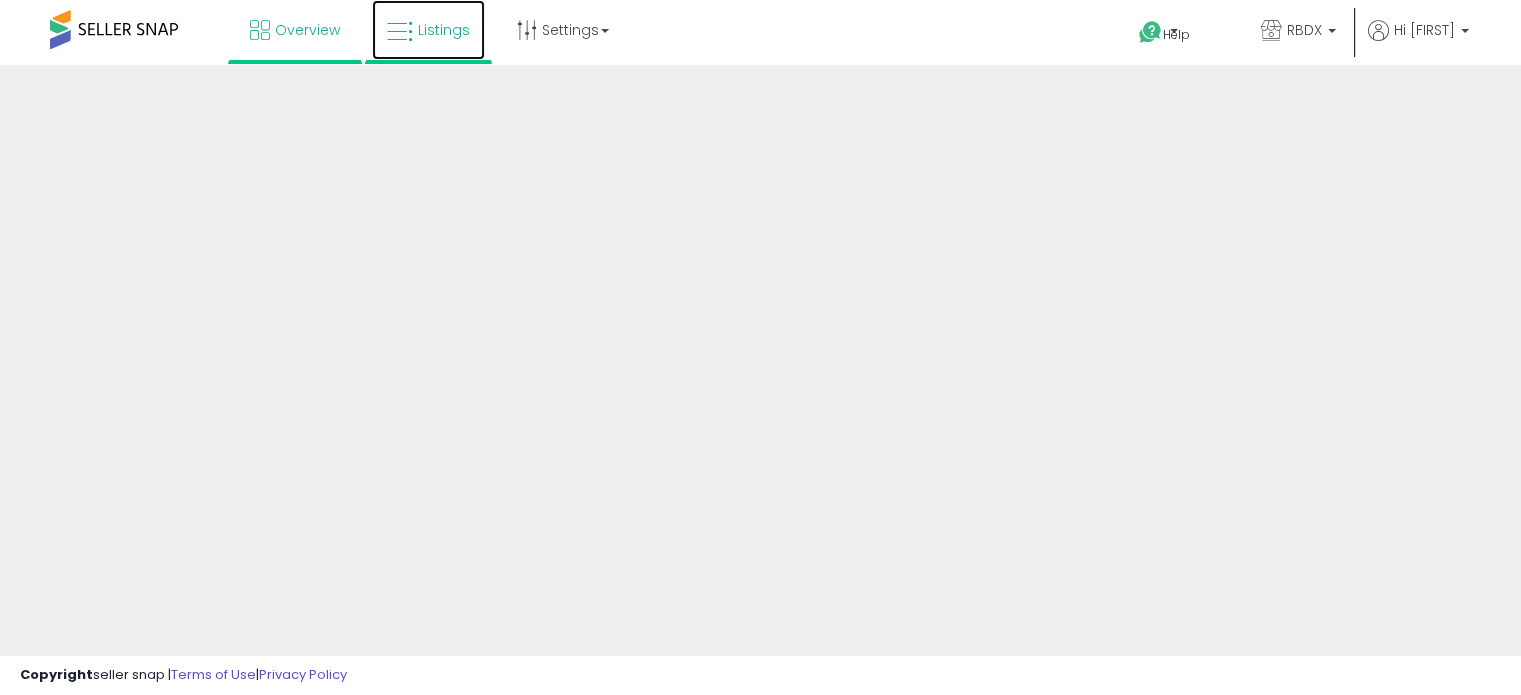 click at bounding box center (400, 32) 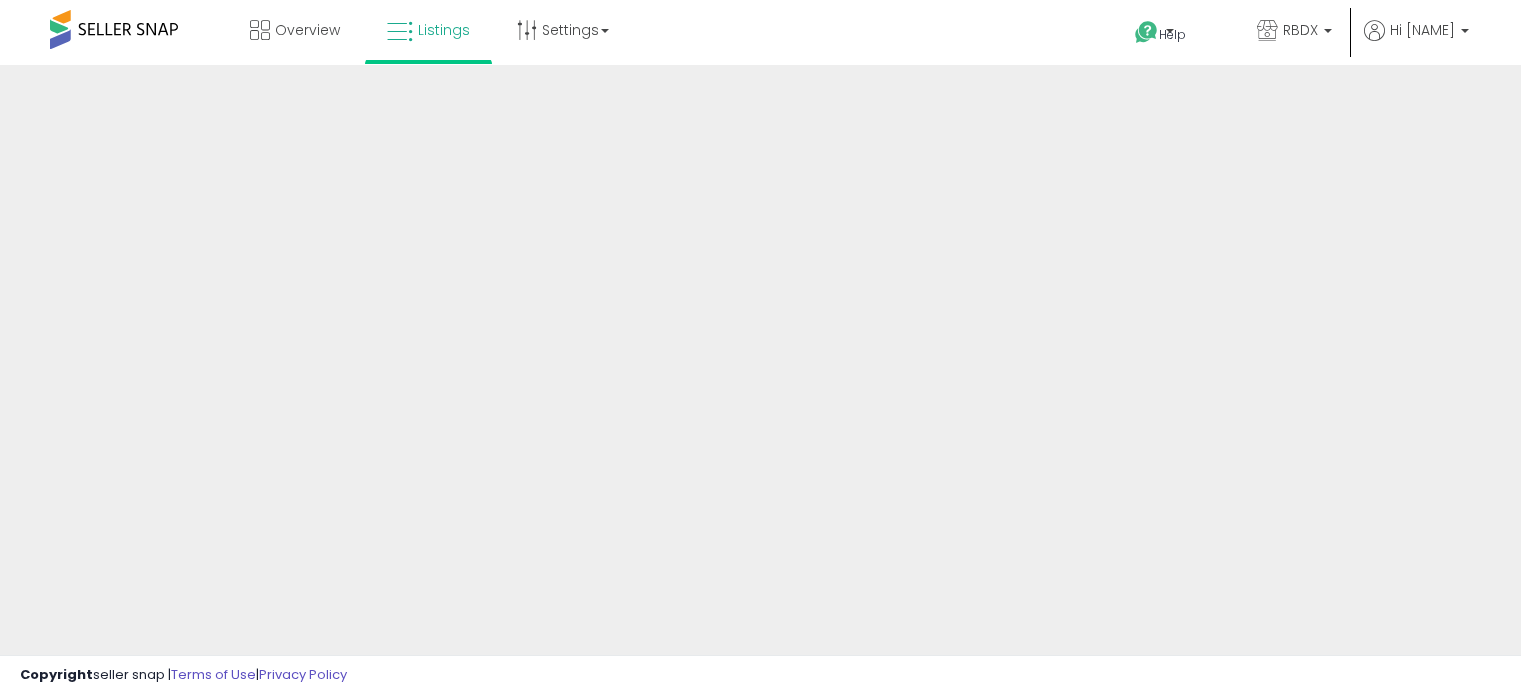 scroll, scrollTop: 0, scrollLeft: 0, axis: both 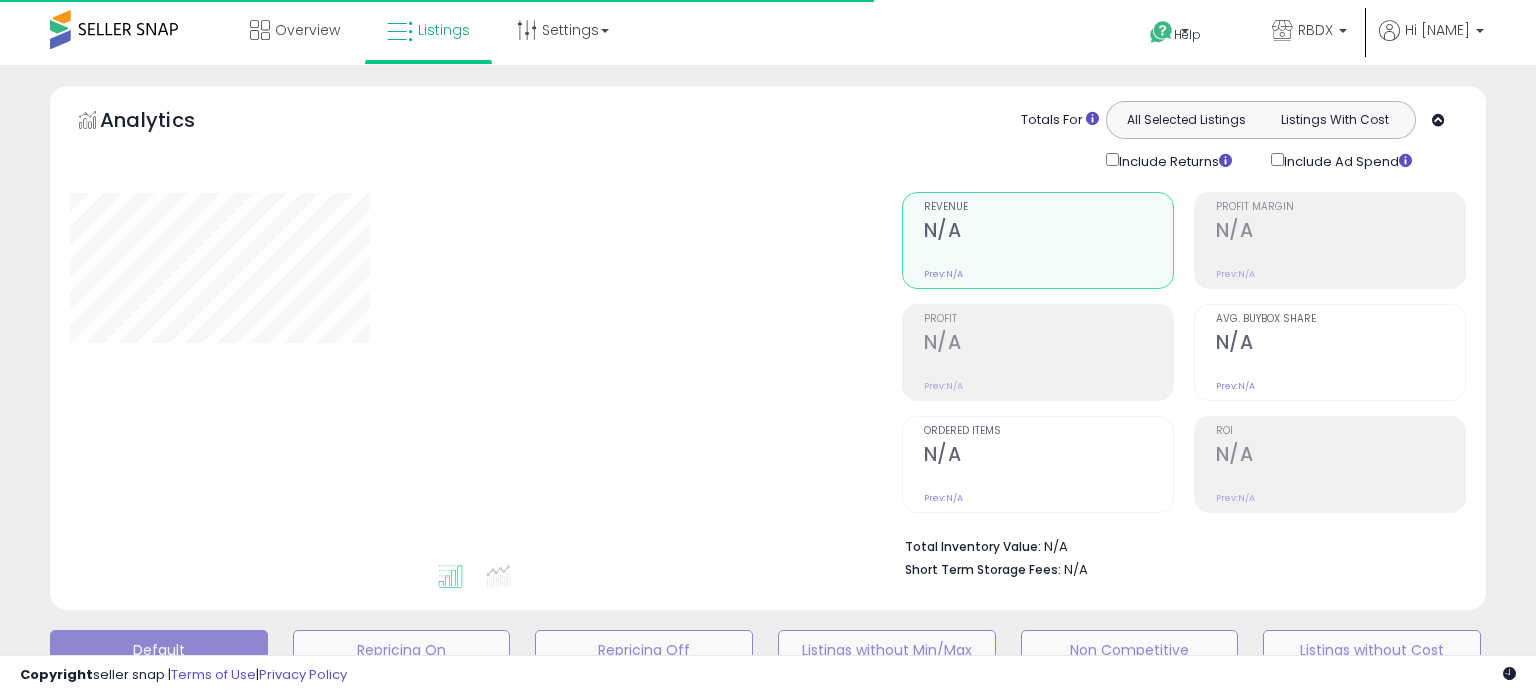 type on "**********" 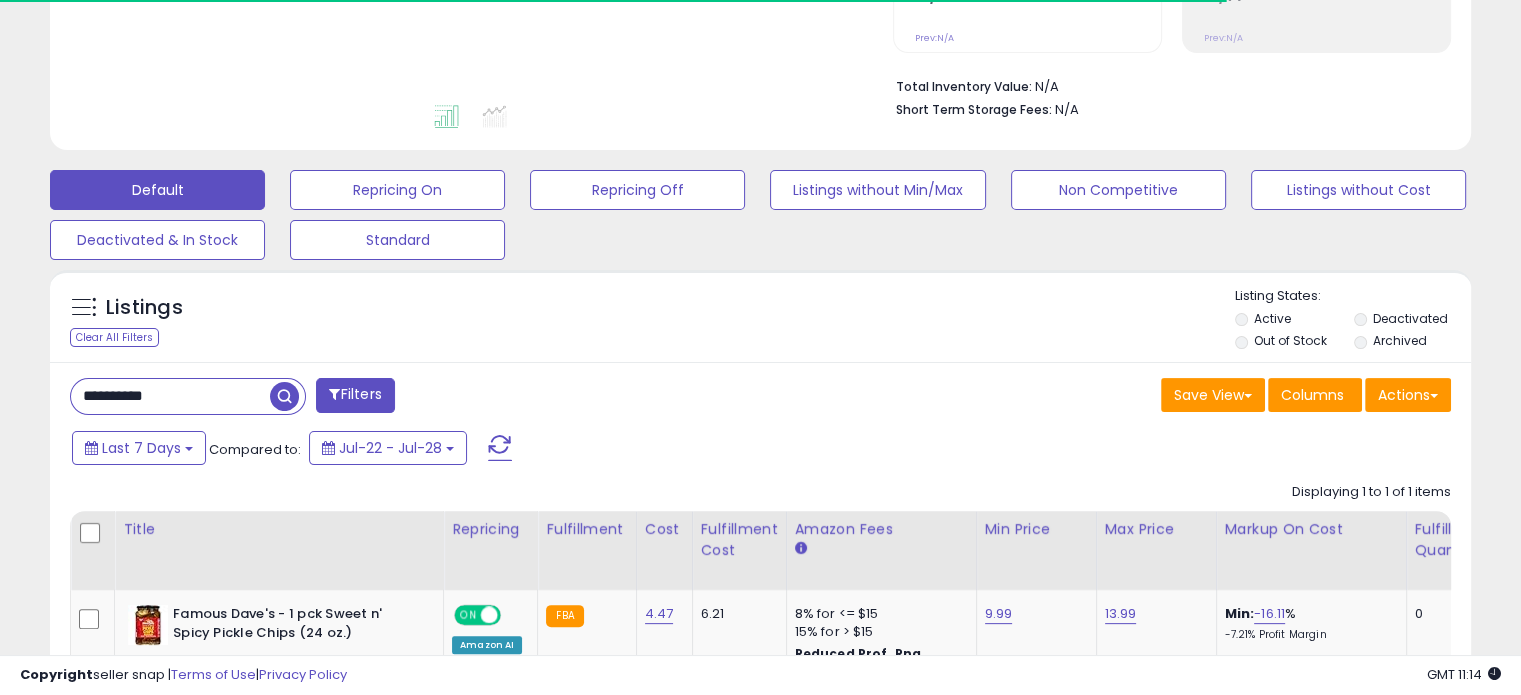 scroll, scrollTop: 500, scrollLeft: 0, axis: vertical 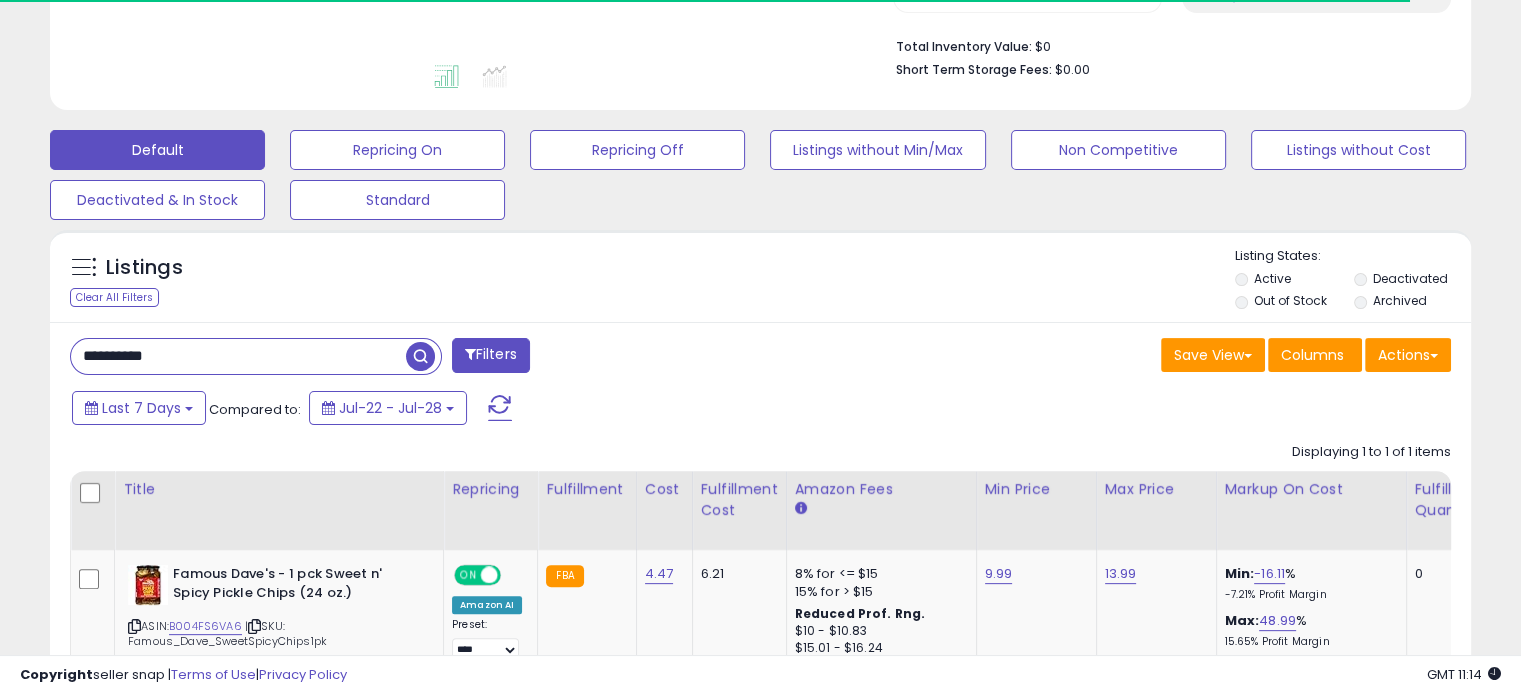 drag, startPoint x: 202, startPoint y: 355, endPoint x: 67, endPoint y: 358, distance: 135.03333 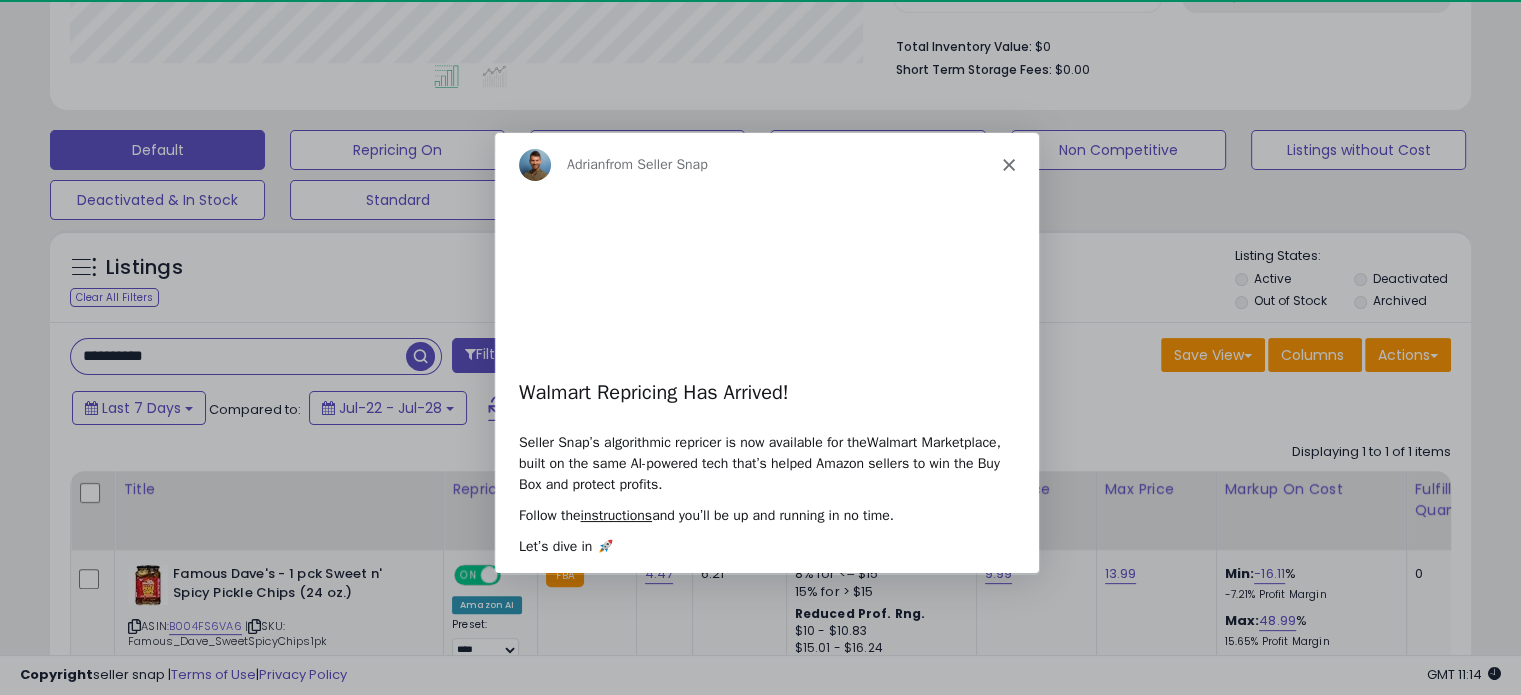 scroll, scrollTop: 0, scrollLeft: 0, axis: both 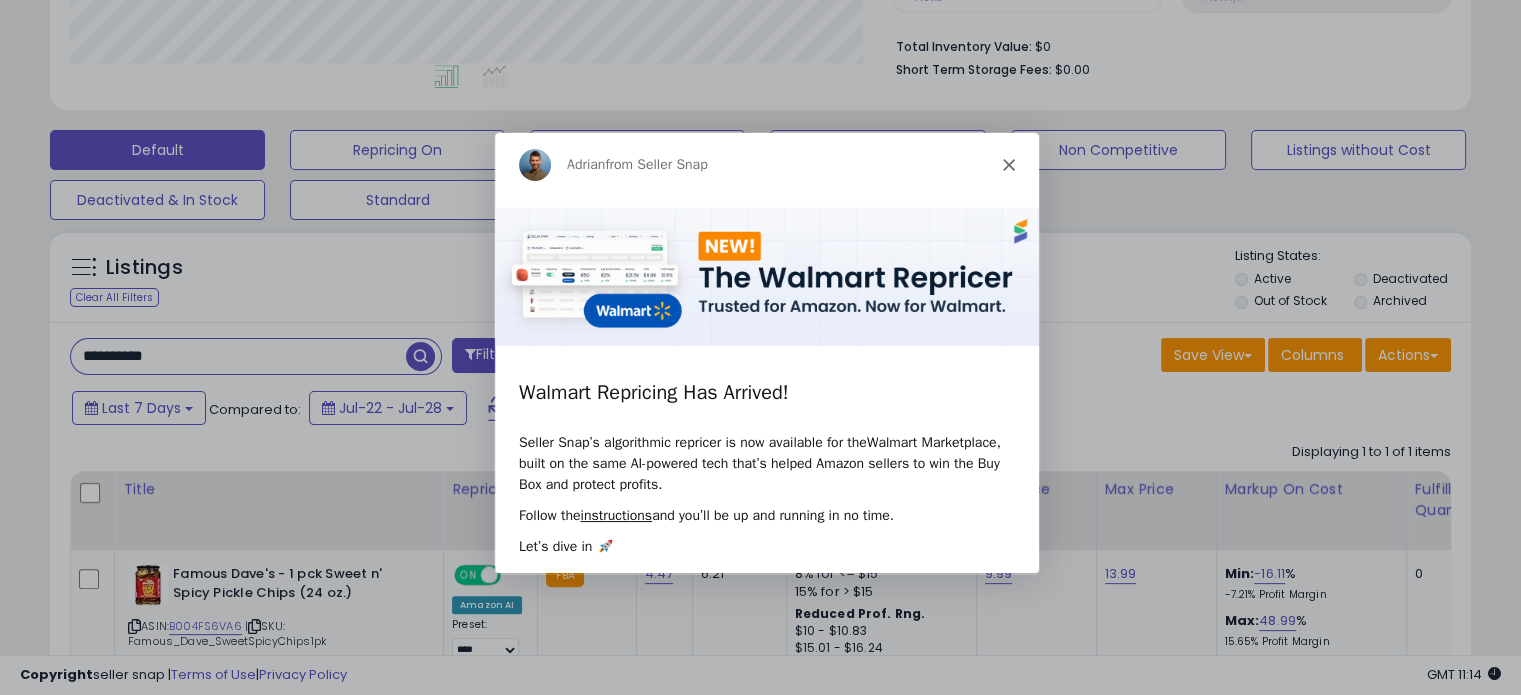 click 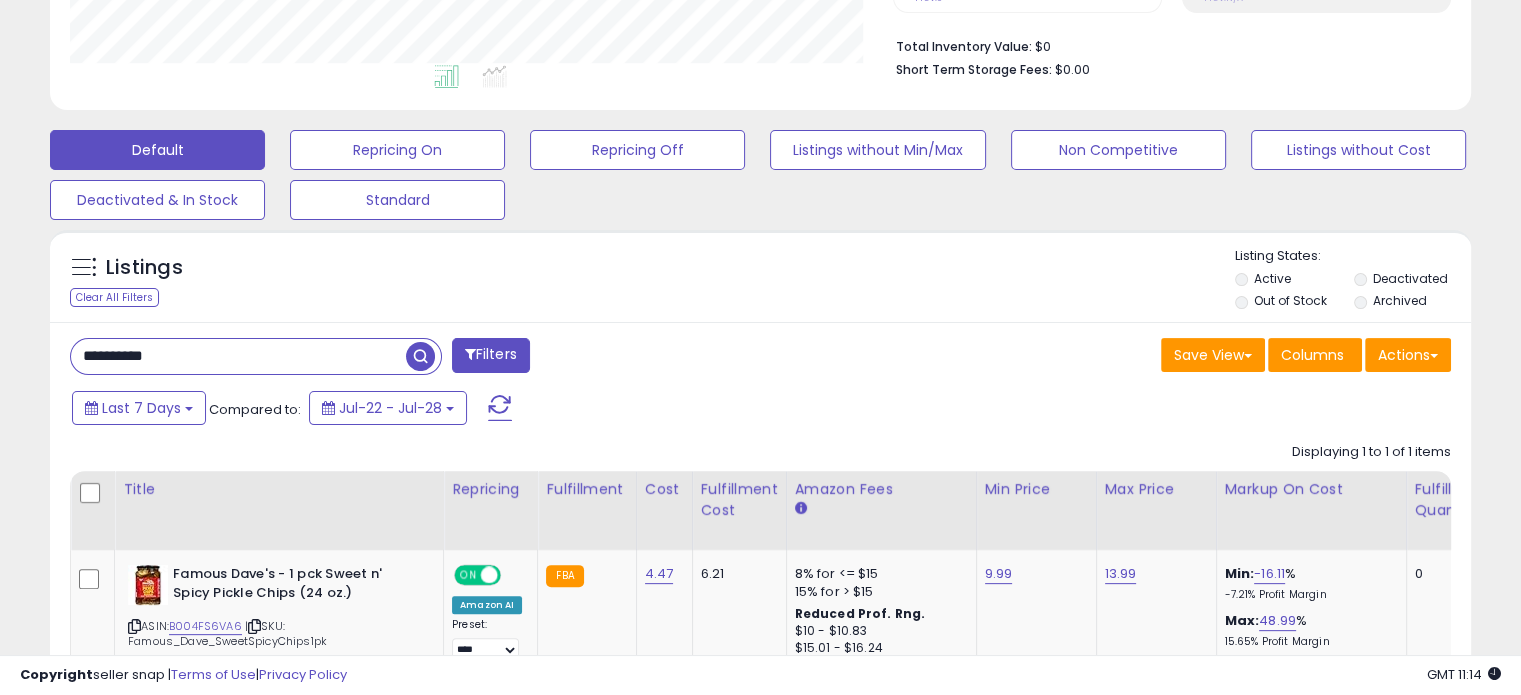 drag, startPoint x: 235, startPoint y: 352, endPoint x: 0, endPoint y: 352, distance: 235 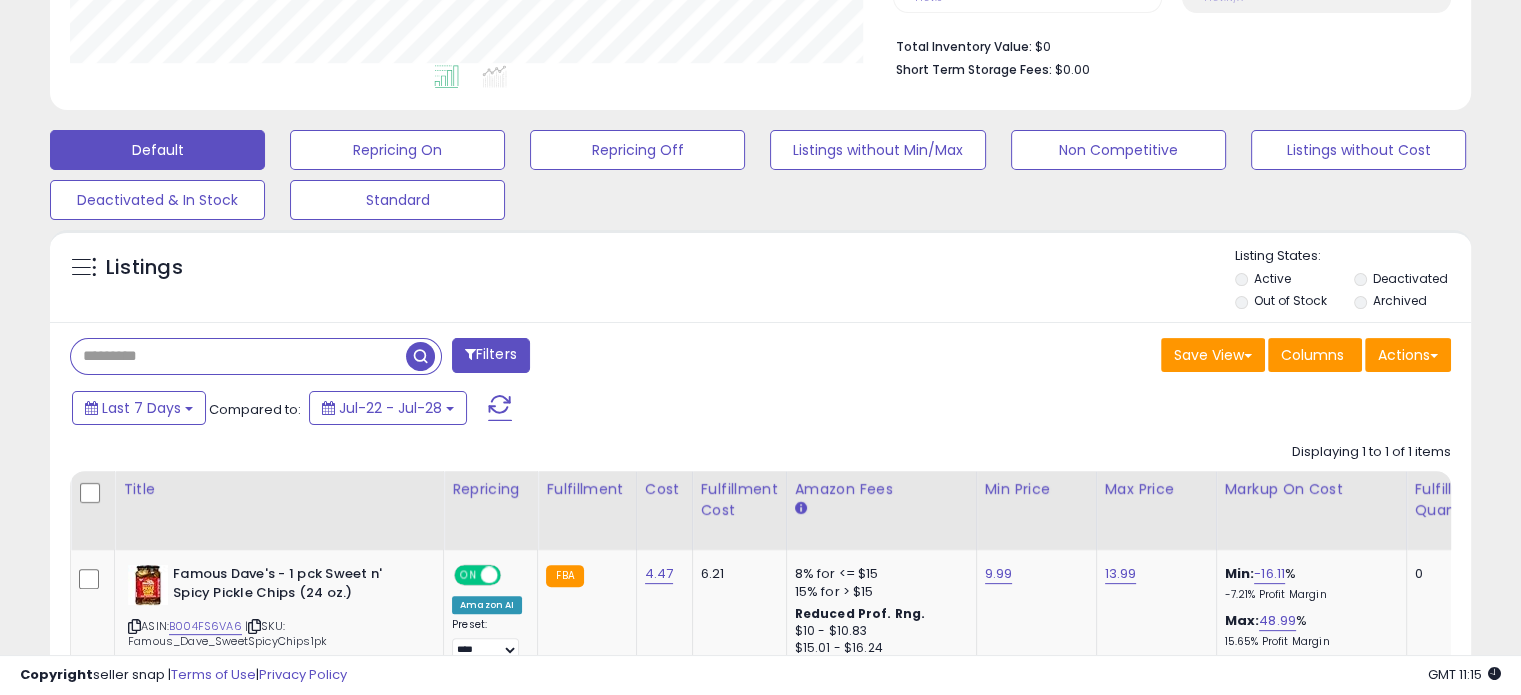 click at bounding box center [238, 356] 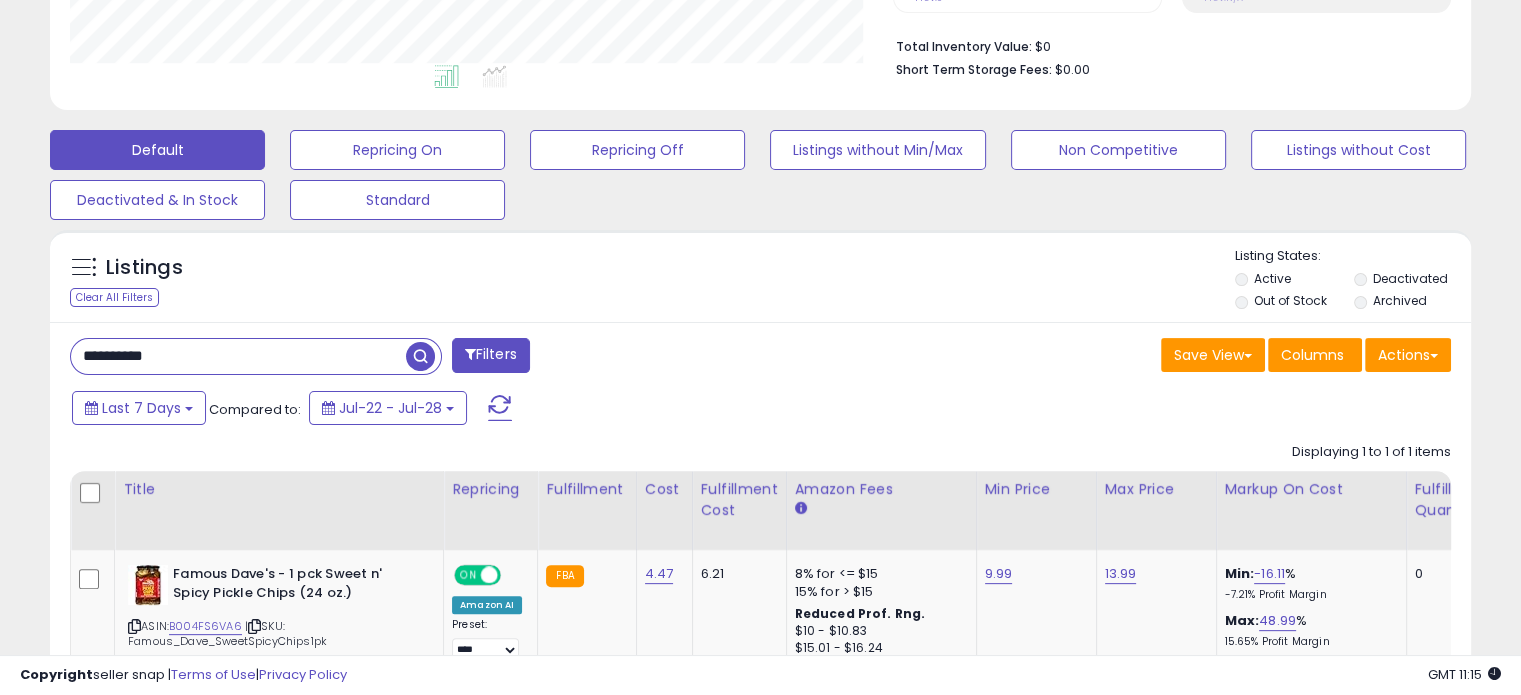 click at bounding box center [420, 356] 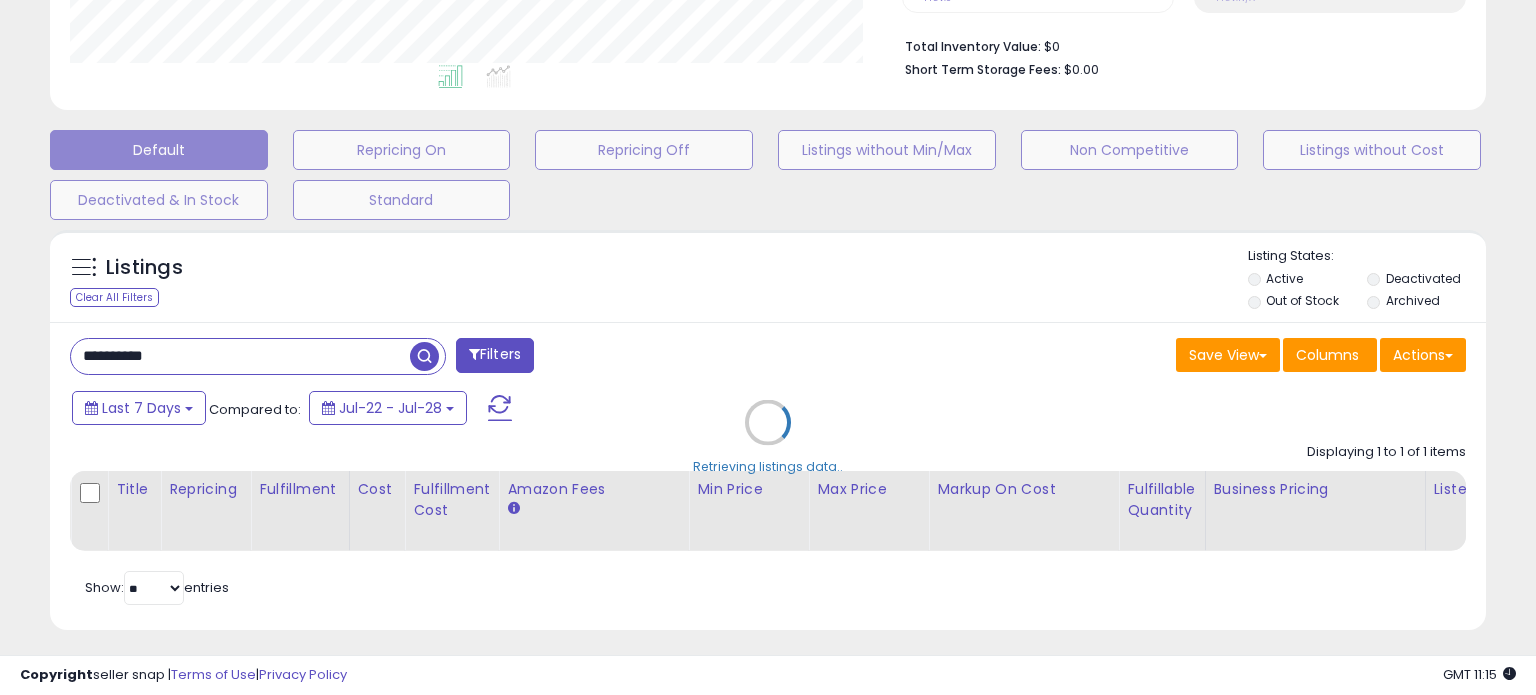 scroll, scrollTop: 999589, scrollLeft: 999168, axis: both 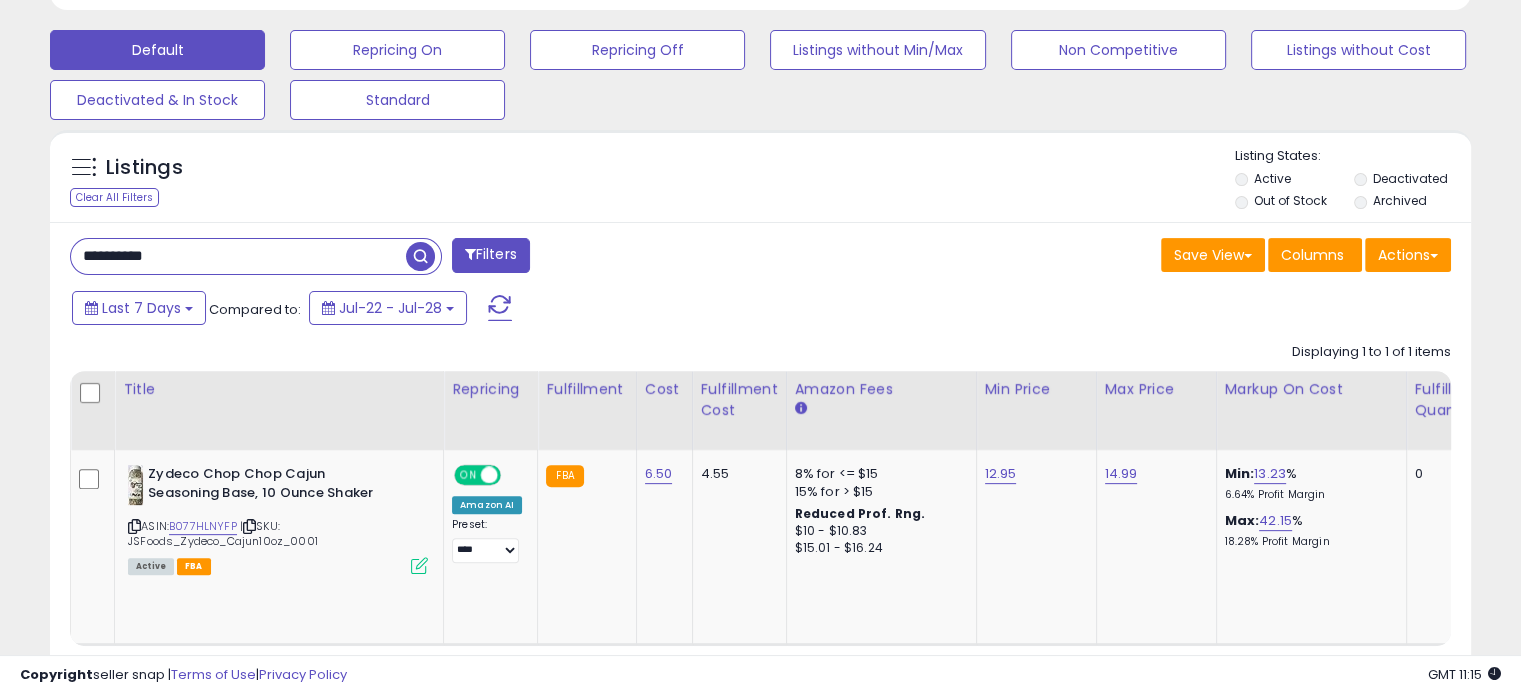 drag, startPoint x: 264, startPoint y: 261, endPoint x: 14, endPoint y: 266, distance: 250.04999 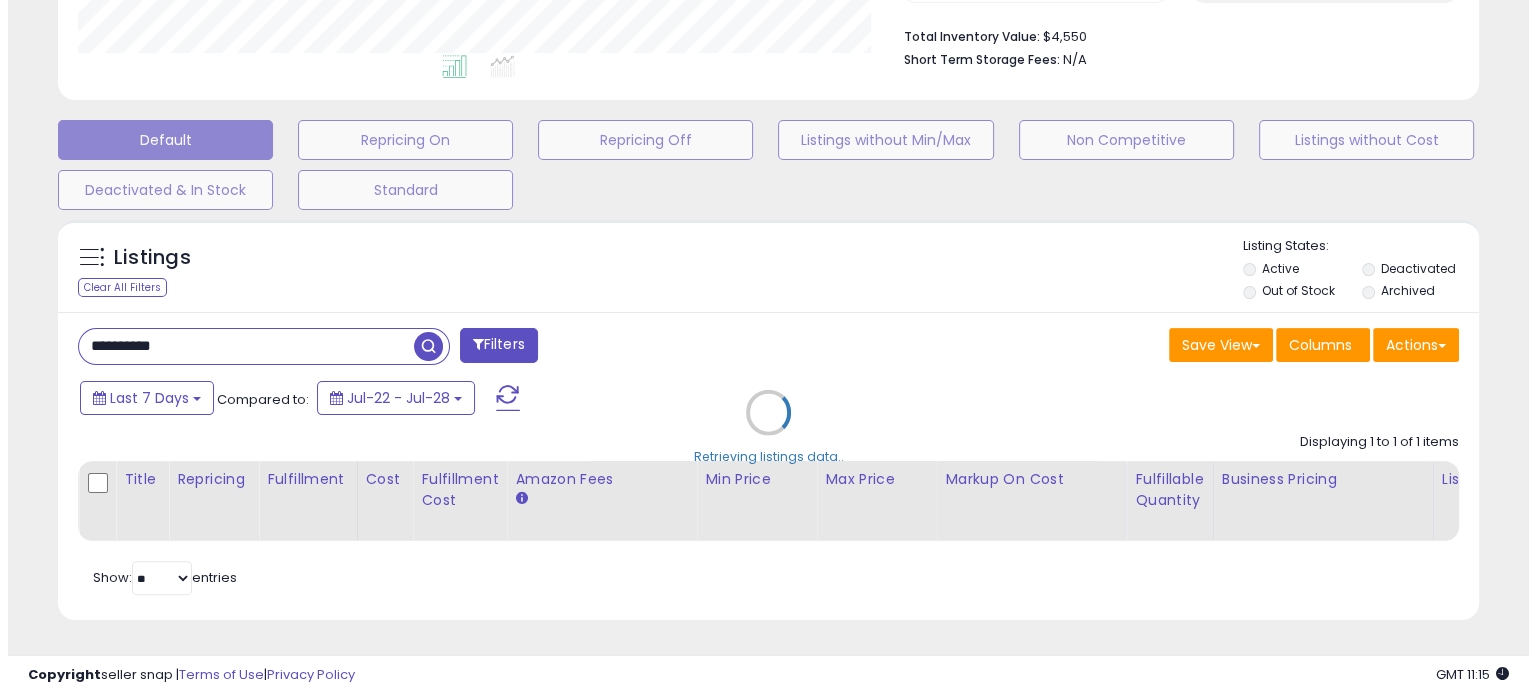 scroll, scrollTop: 524, scrollLeft: 0, axis: vertical 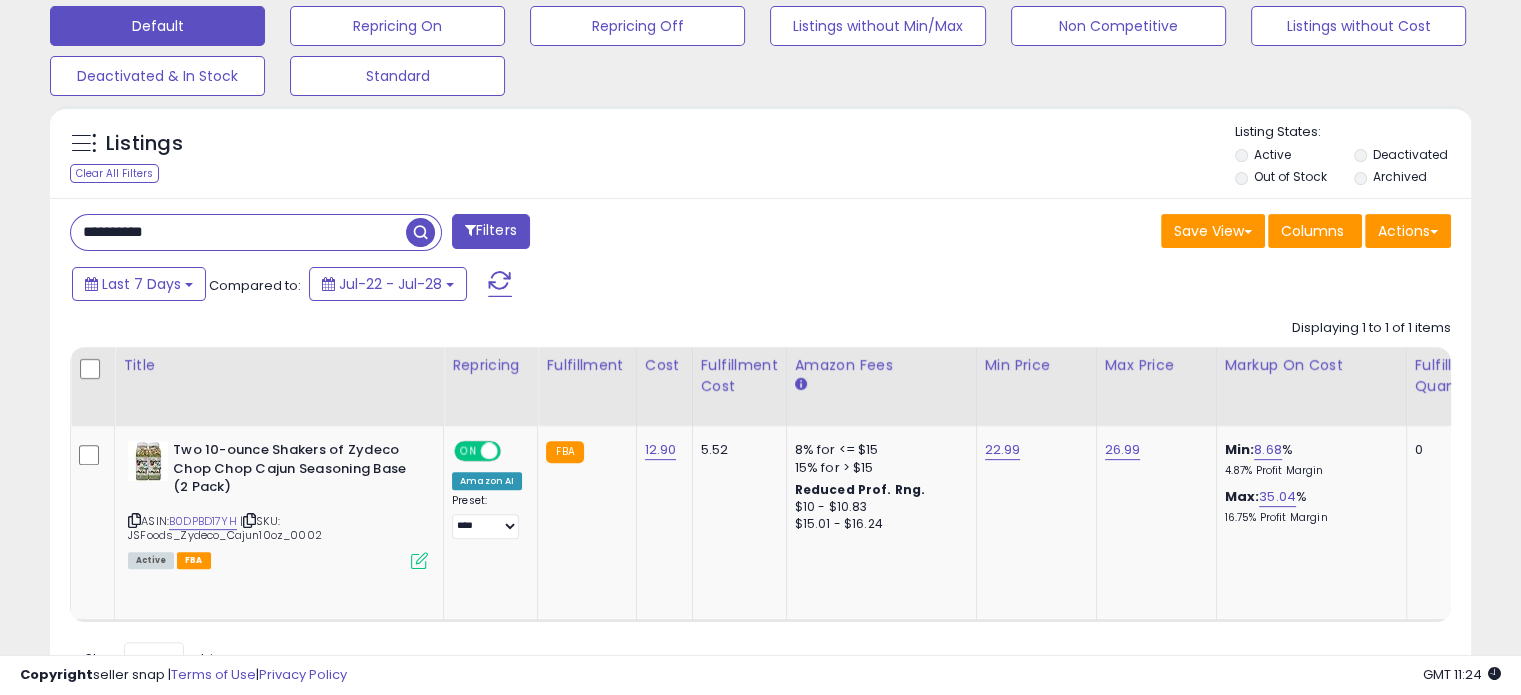 drag, startPoint x: 234, startPoint y: 228, endPoint x: 0, endPoint y: 237, distance: 234.17302 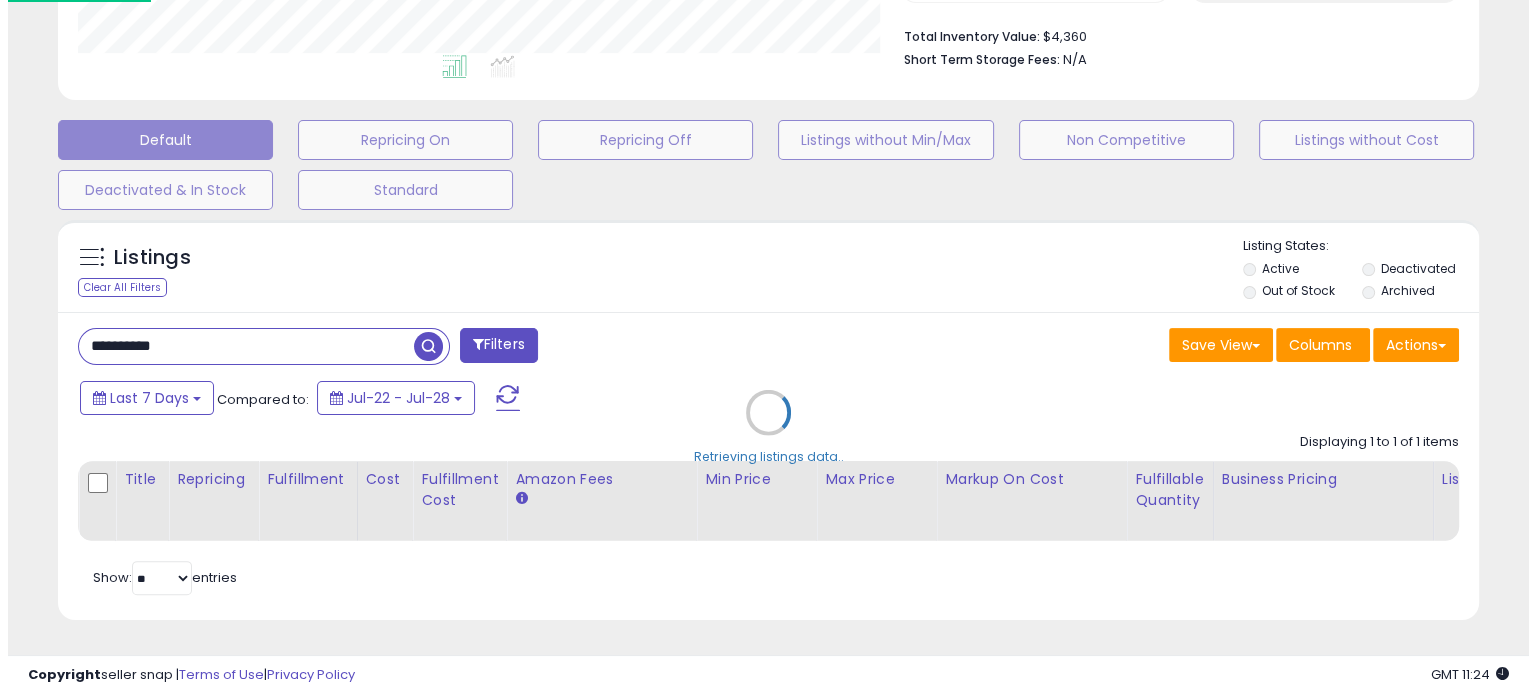 scroll, scrollTop: 524, scrollLeft: 0, axis: vertical 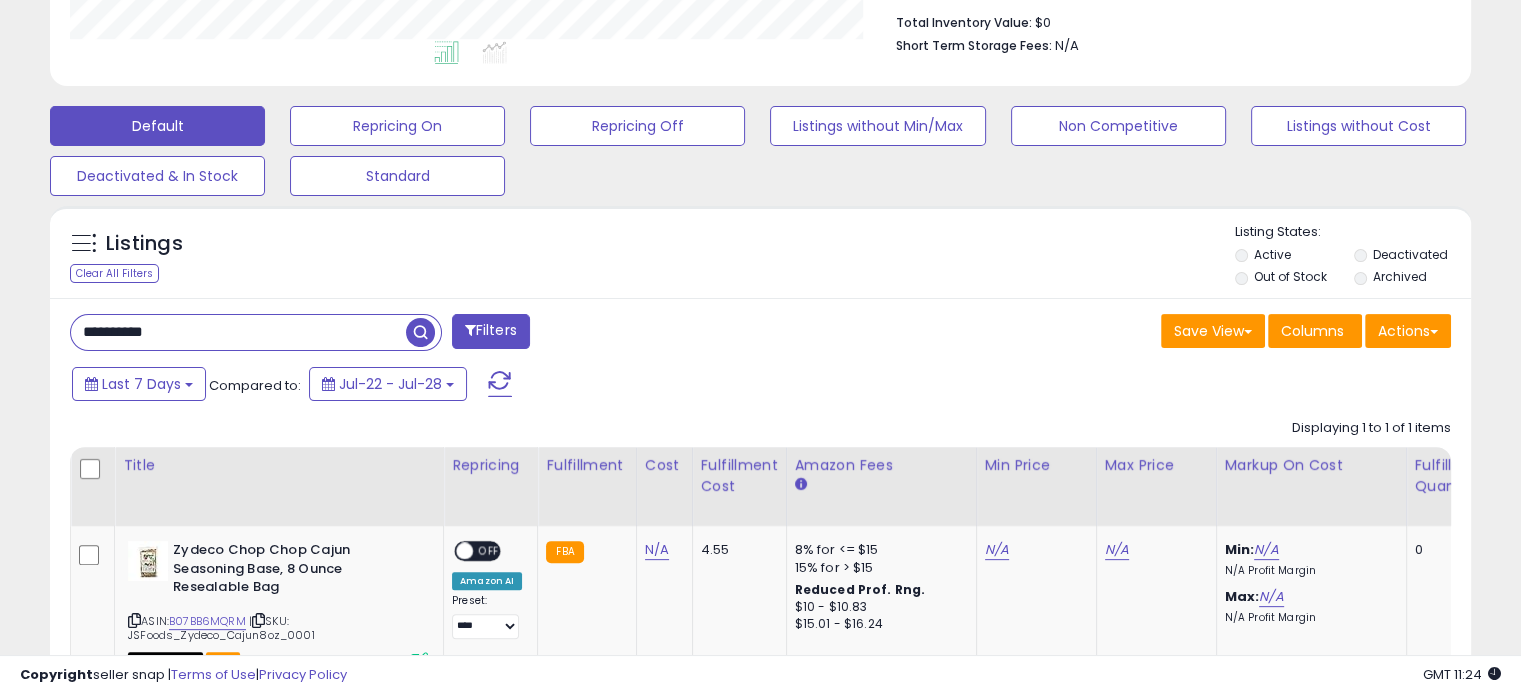 click at bounding box center (420, 332) 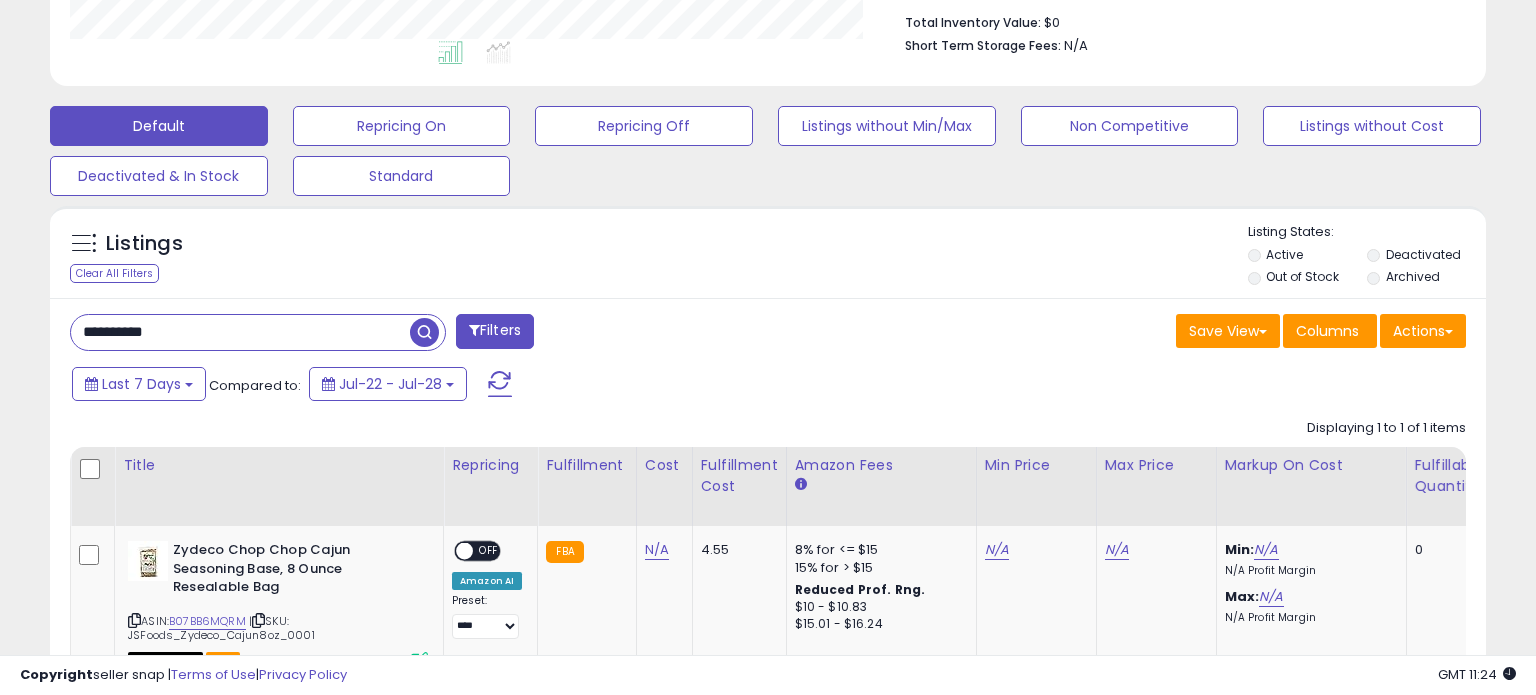 scroll, scrollTop: 999589, scrollLeft: 999168, axis: both 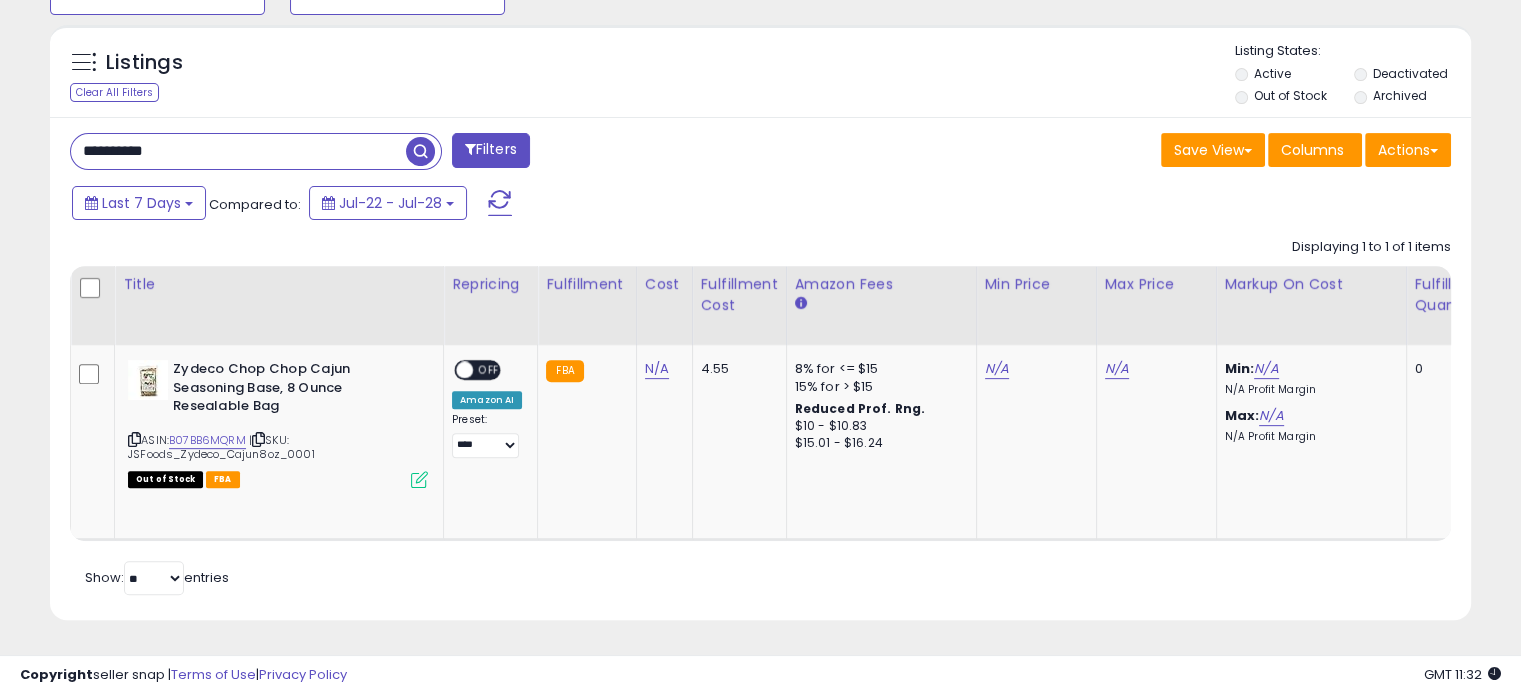 drag, startPoint x: 216, startPoint y: 141, endPoint x: 0, endPoint y: 130, distance: 216.2799 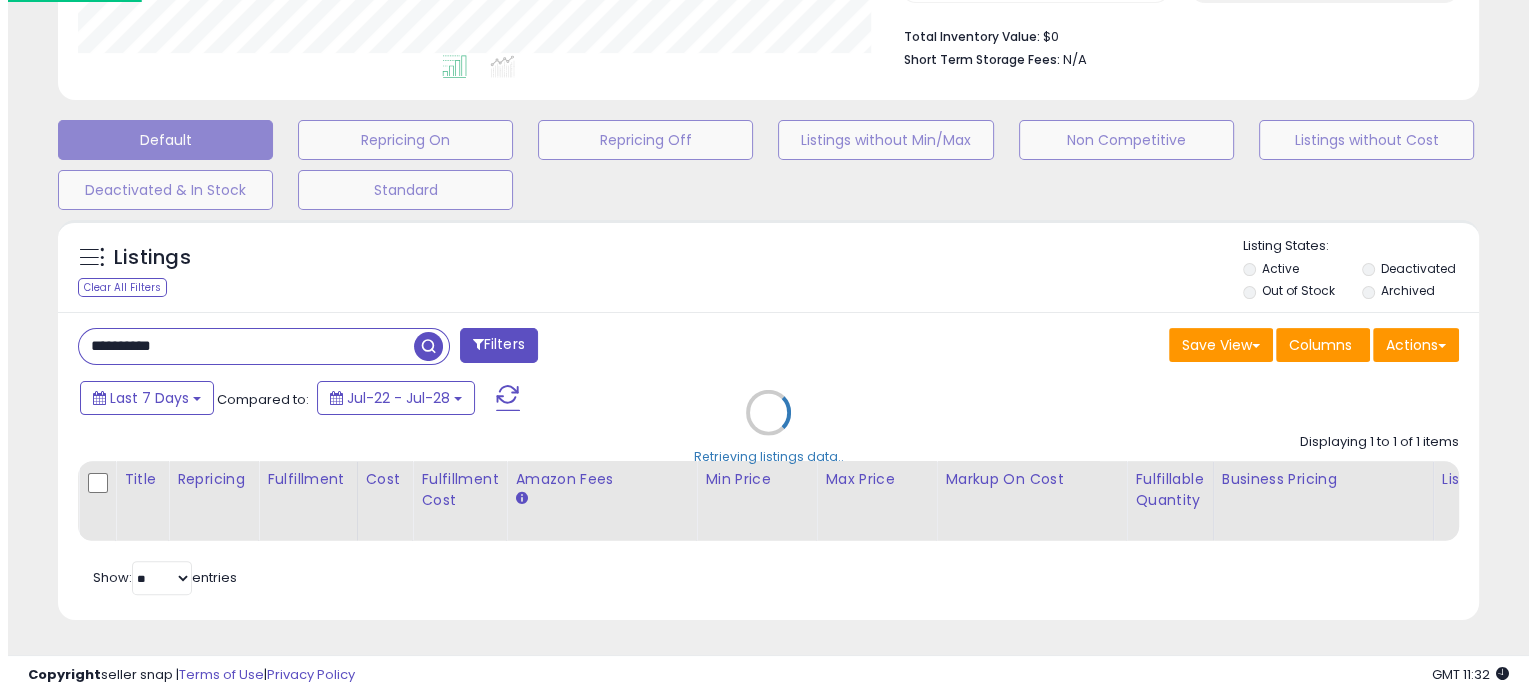 scroll, scrollTop: 524, scrollLeft: 0, axis: vertical 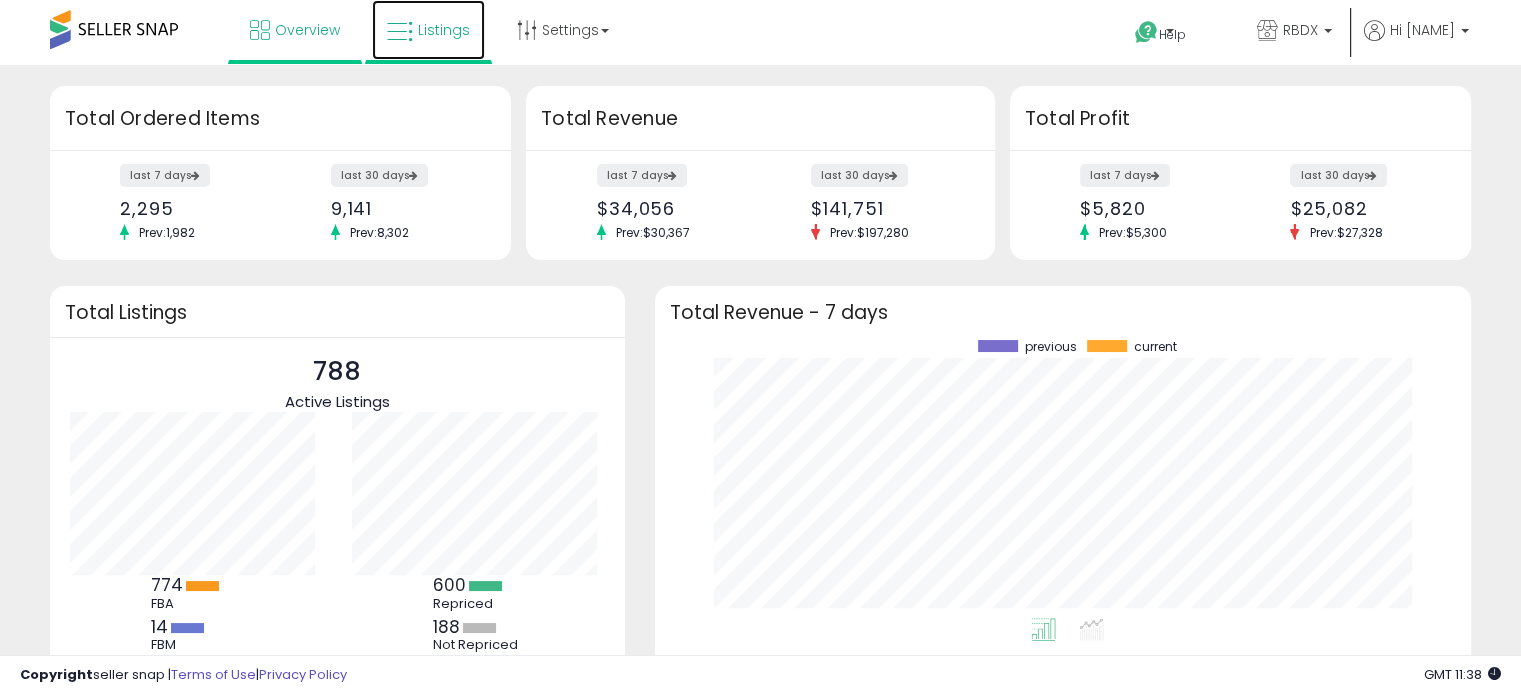 click on "Listings" at bounding box center [428, 30] 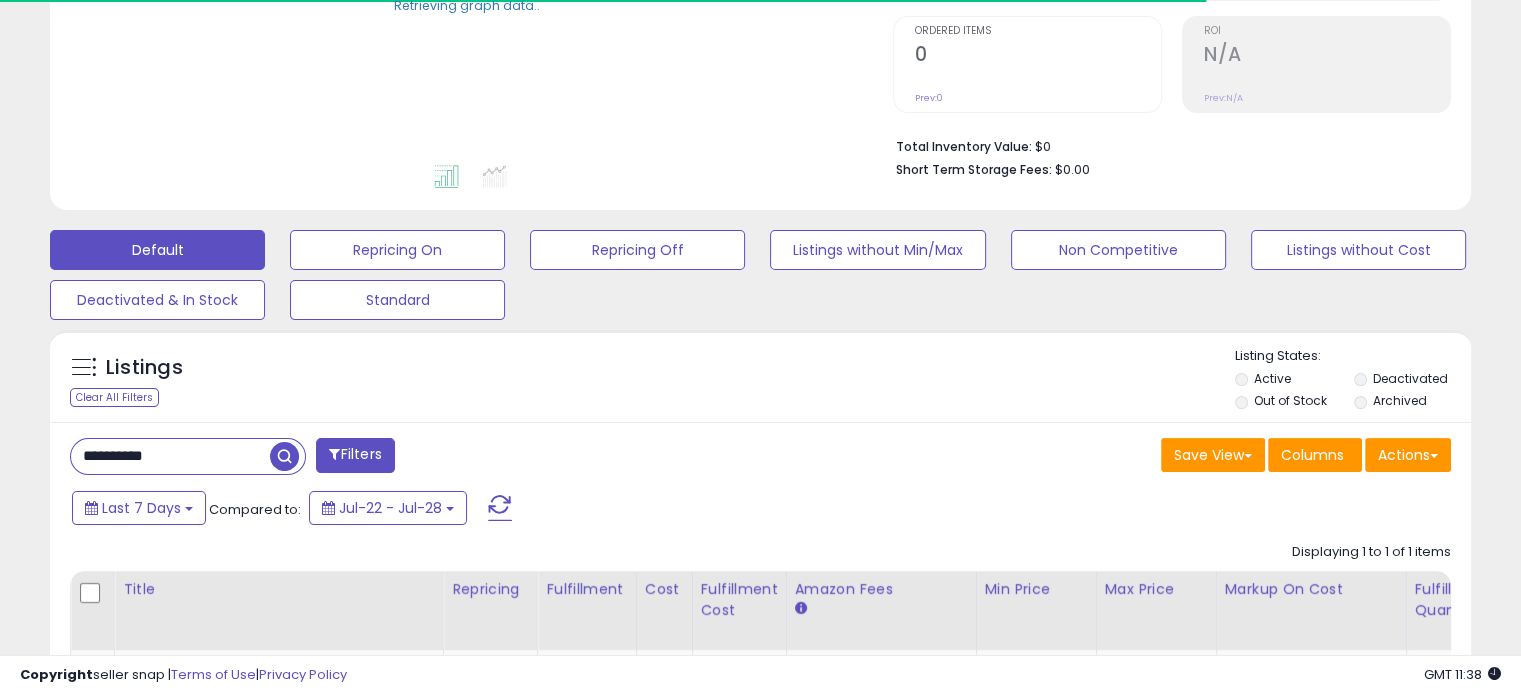 scroll, scrollTop: 500, scrollLeft: 0, axis: vertical 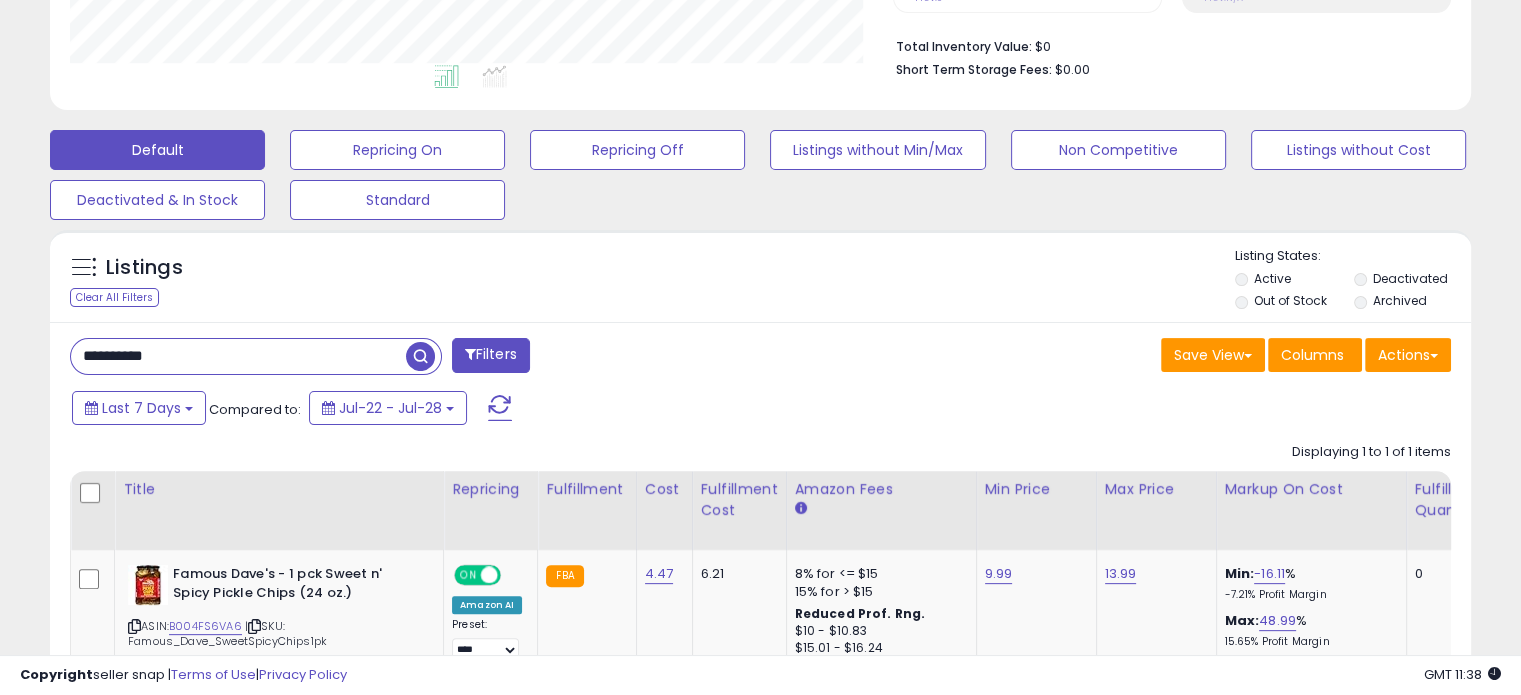 drag, startPoint x: 197, startPoint y: 352, endPoint x: 28, endPoint y: 357, distance: 169.07394 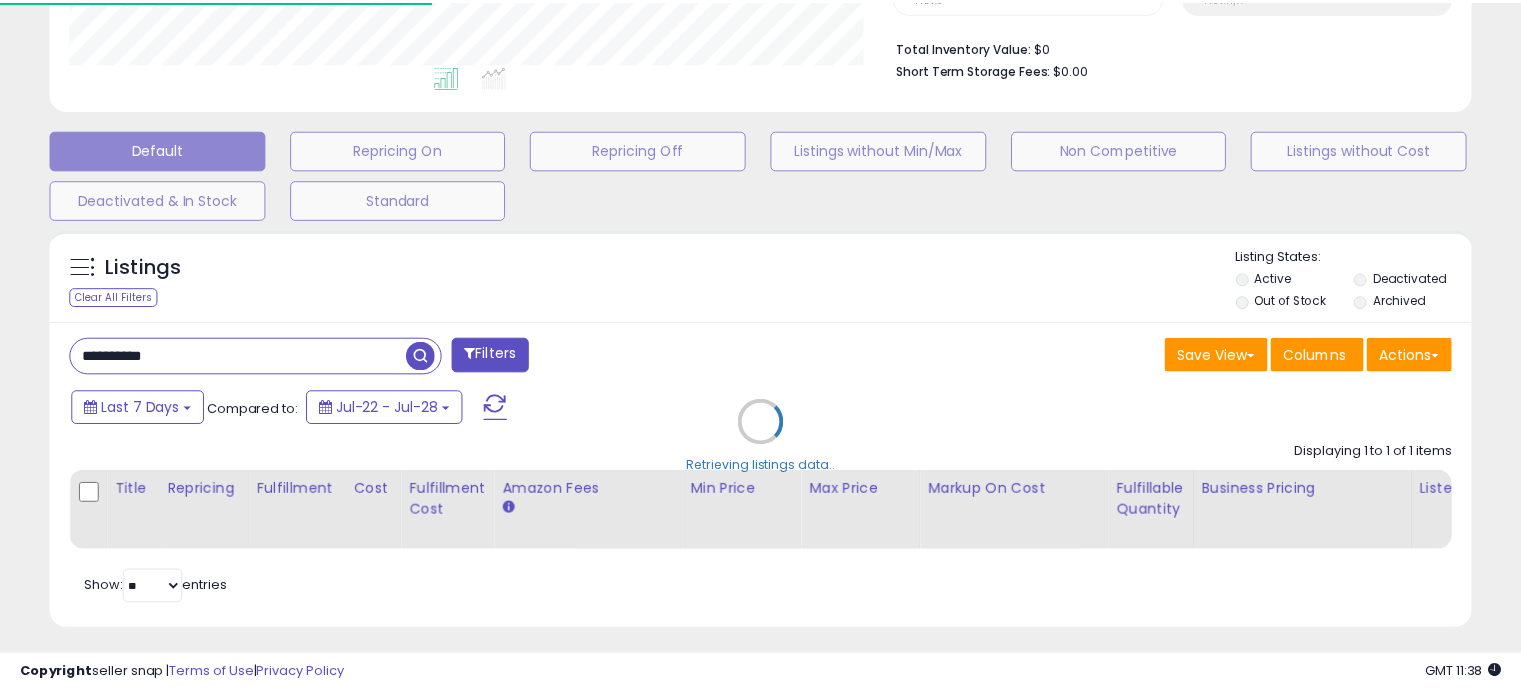 scroll, scrollTop: 409, scrollLeft: 822, axis: both 